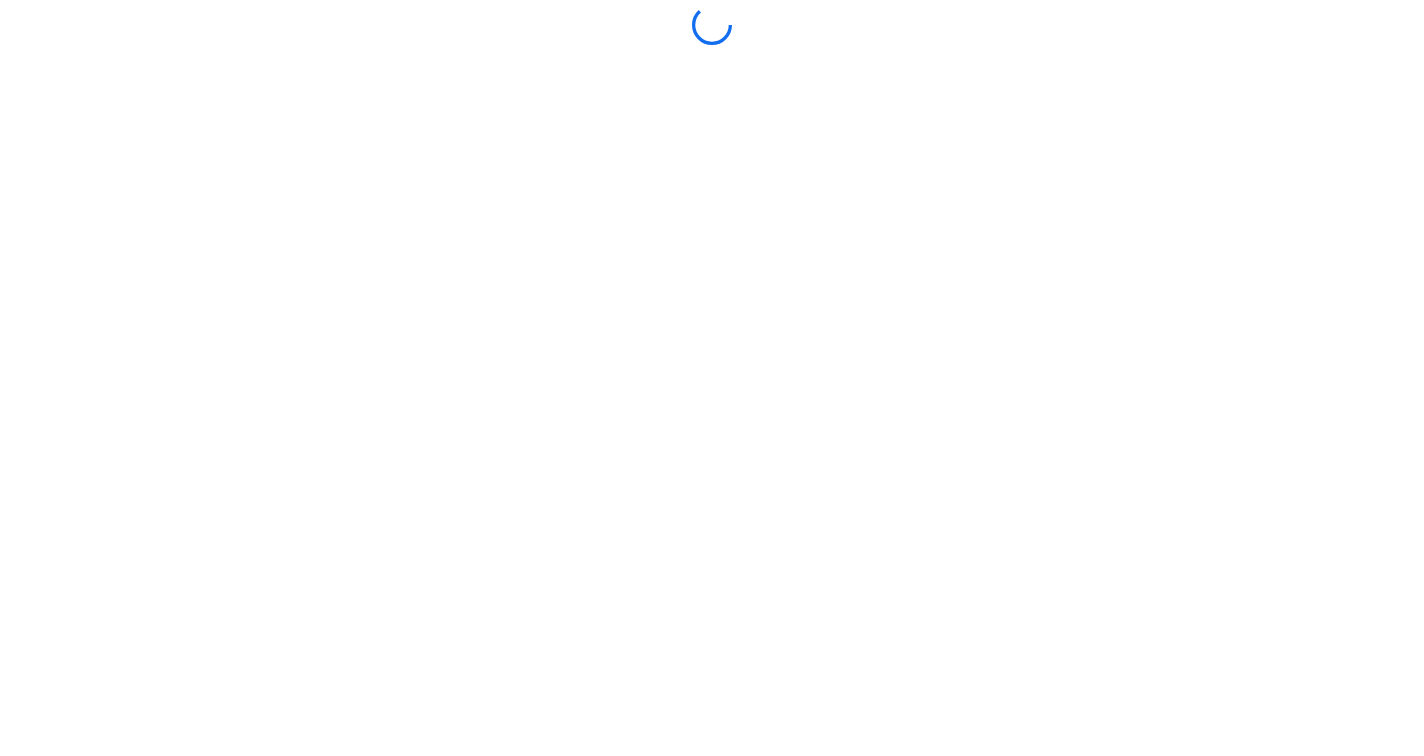 scroll, scrollTop: 0, scrollLeft: 0, axis: both 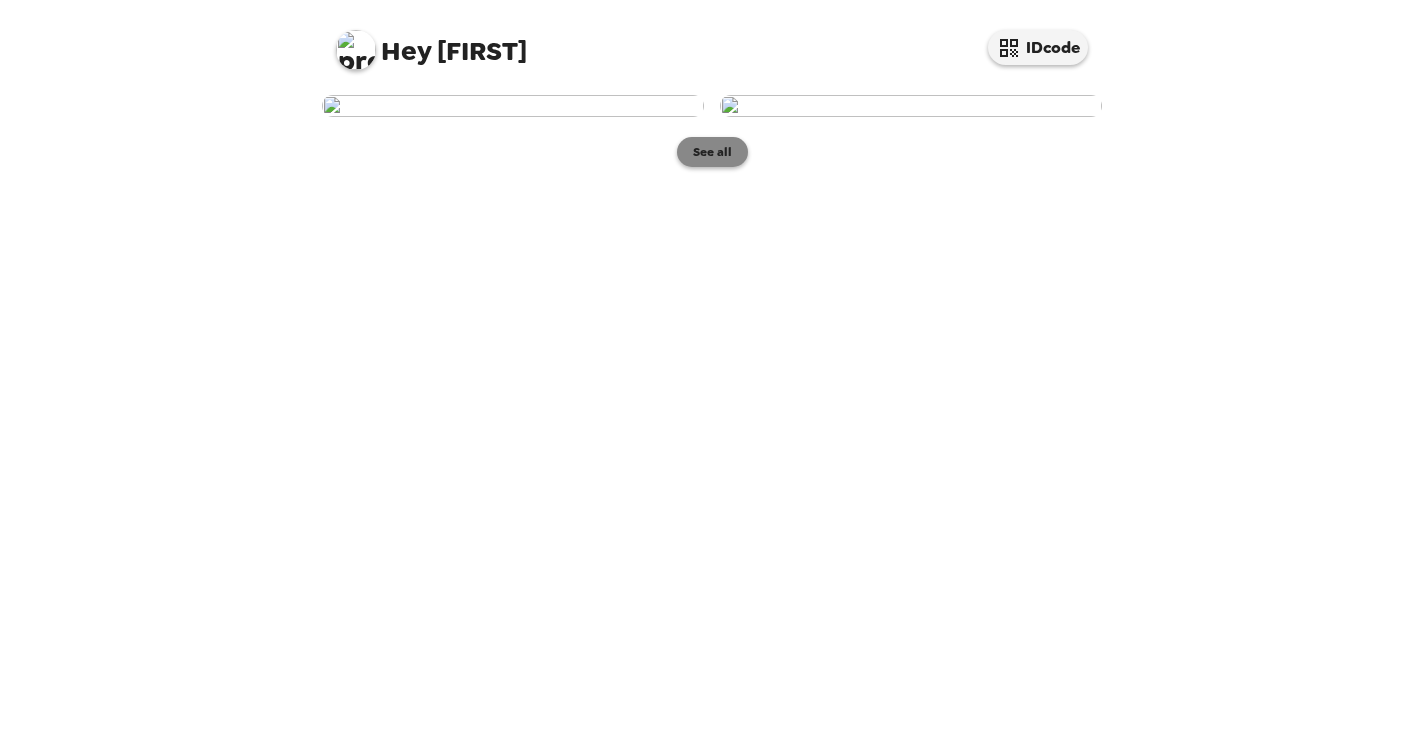 click on "See all" at bounding box center [712, 152] 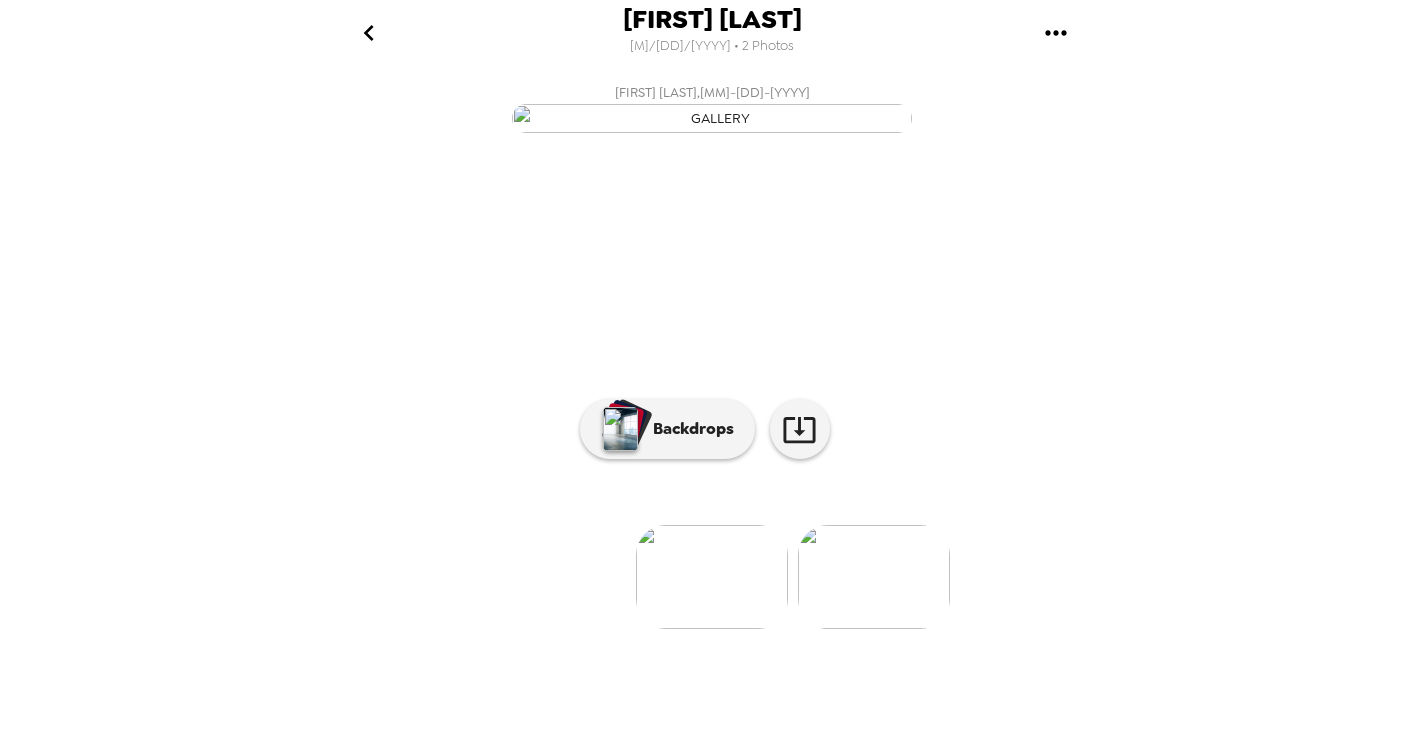 scroll, scrollTop: 94, scrollLeft: 0, axis: vertical 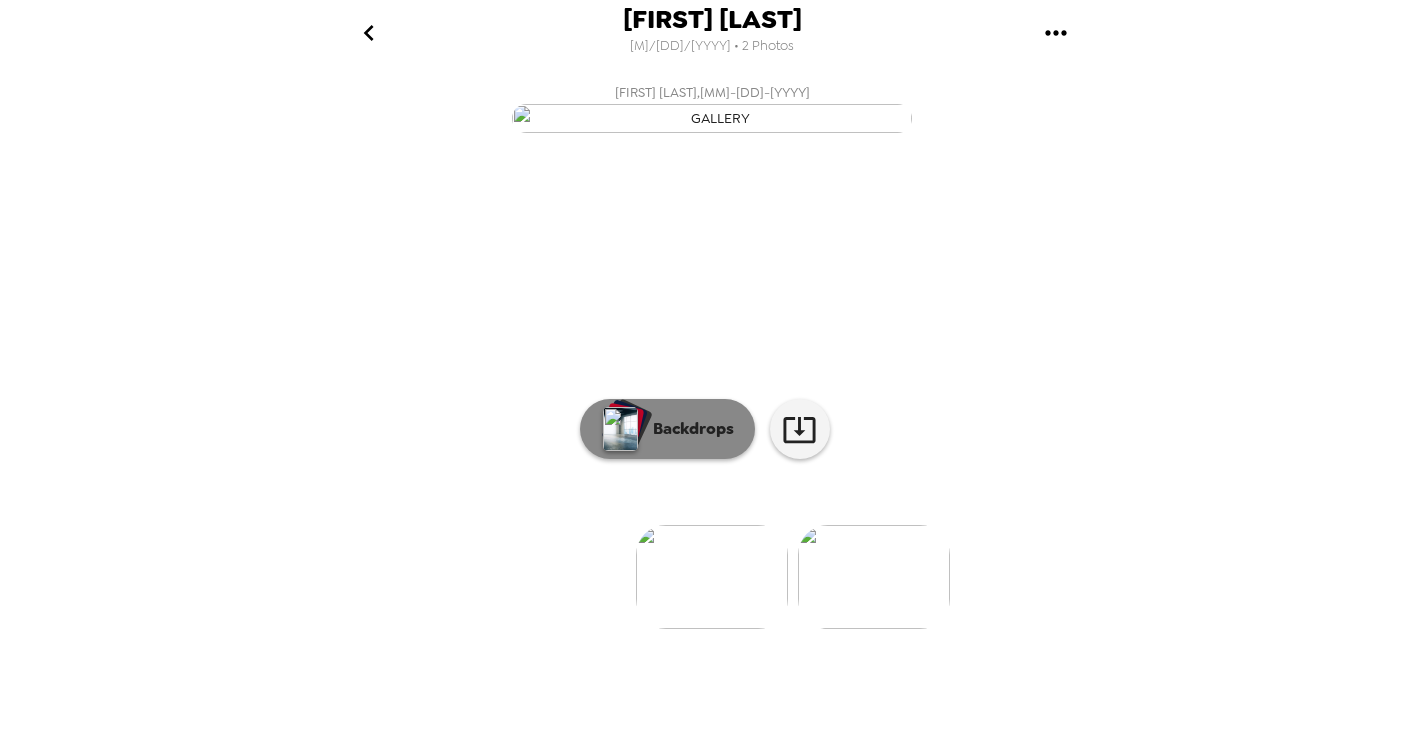 click on "Backdrops" at bounding box center (688, 429) 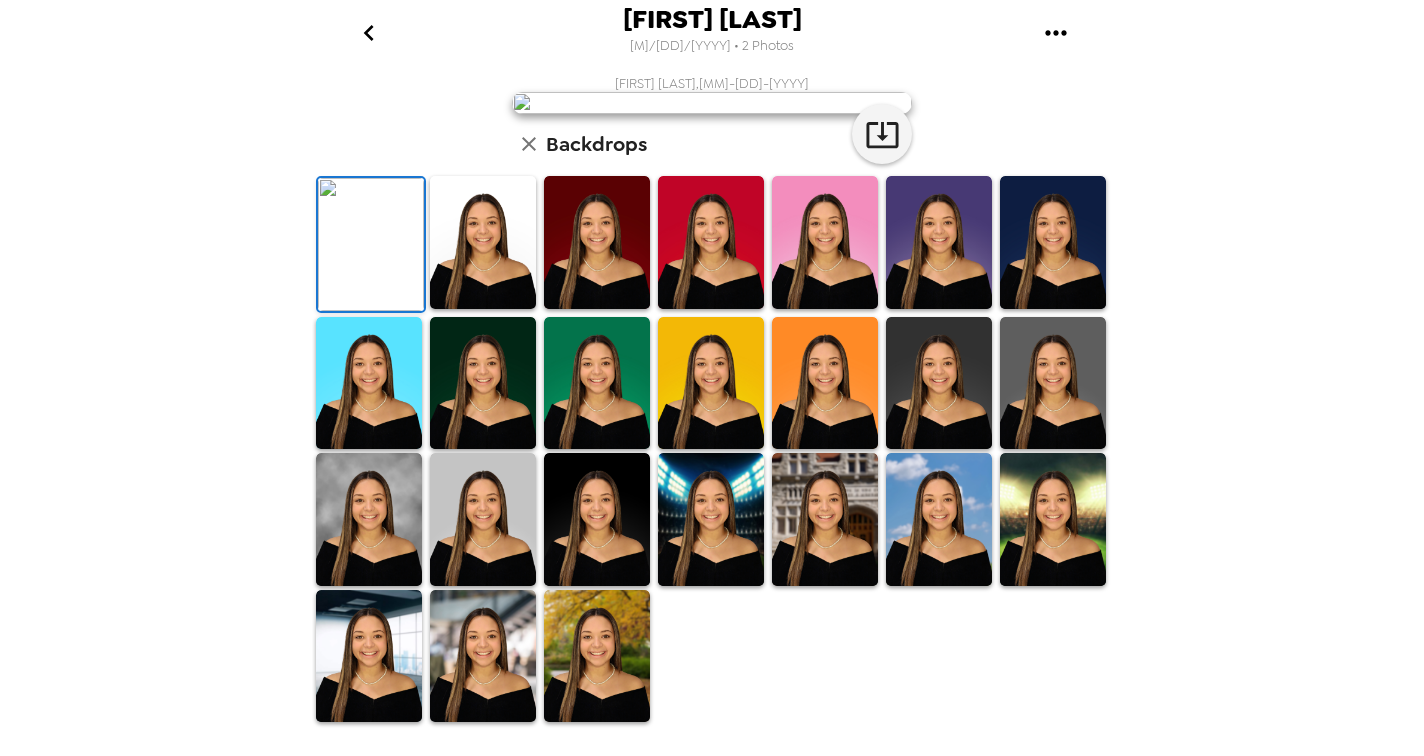 scroll, scrollTop: 244, scrollLeft: 0, axis: vertical 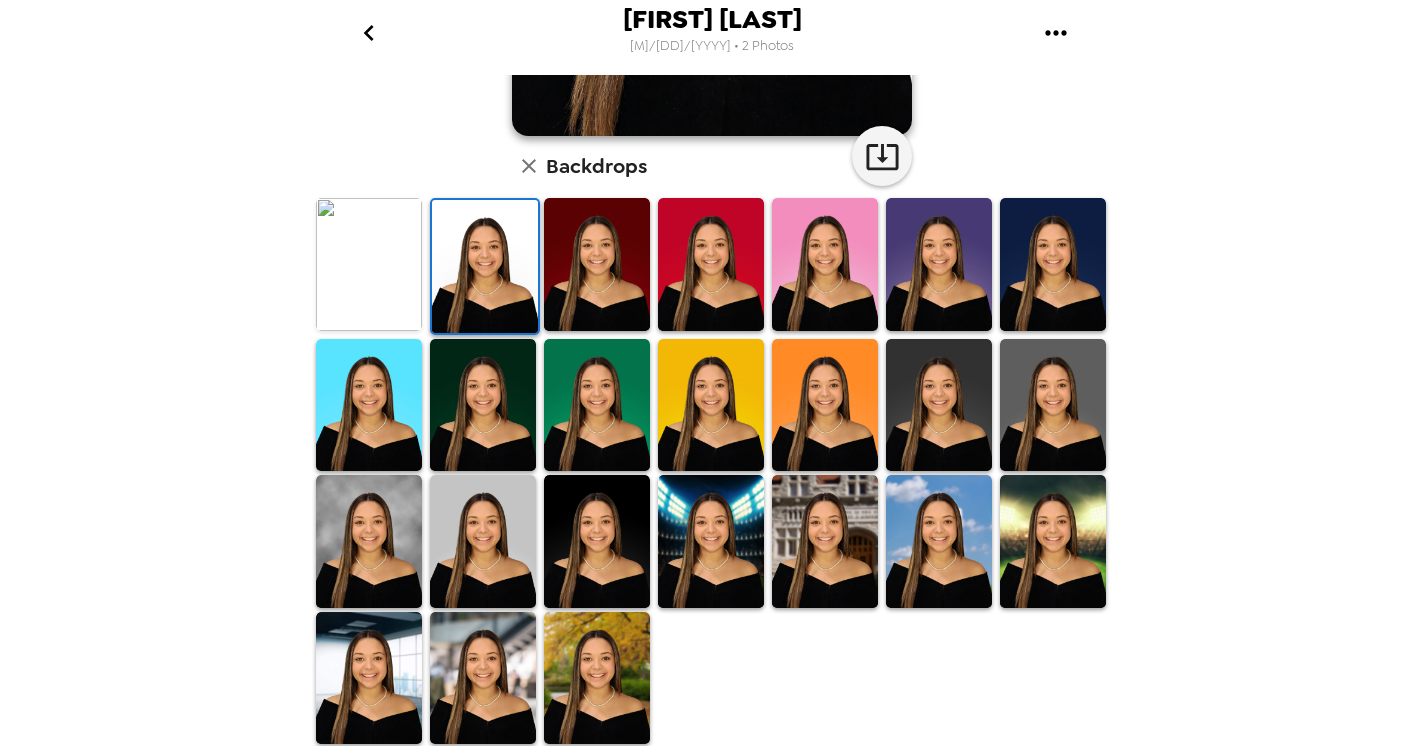 click at bounding box center [369, 541] 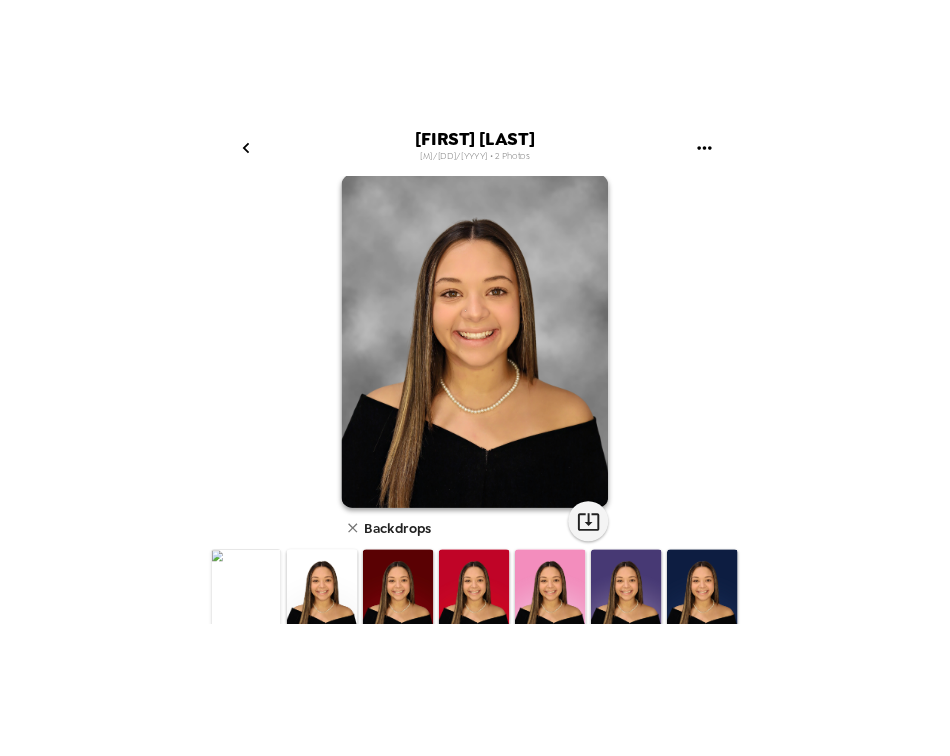 scroll, scrollTop: 0, scrollLeft: 0, axis: both 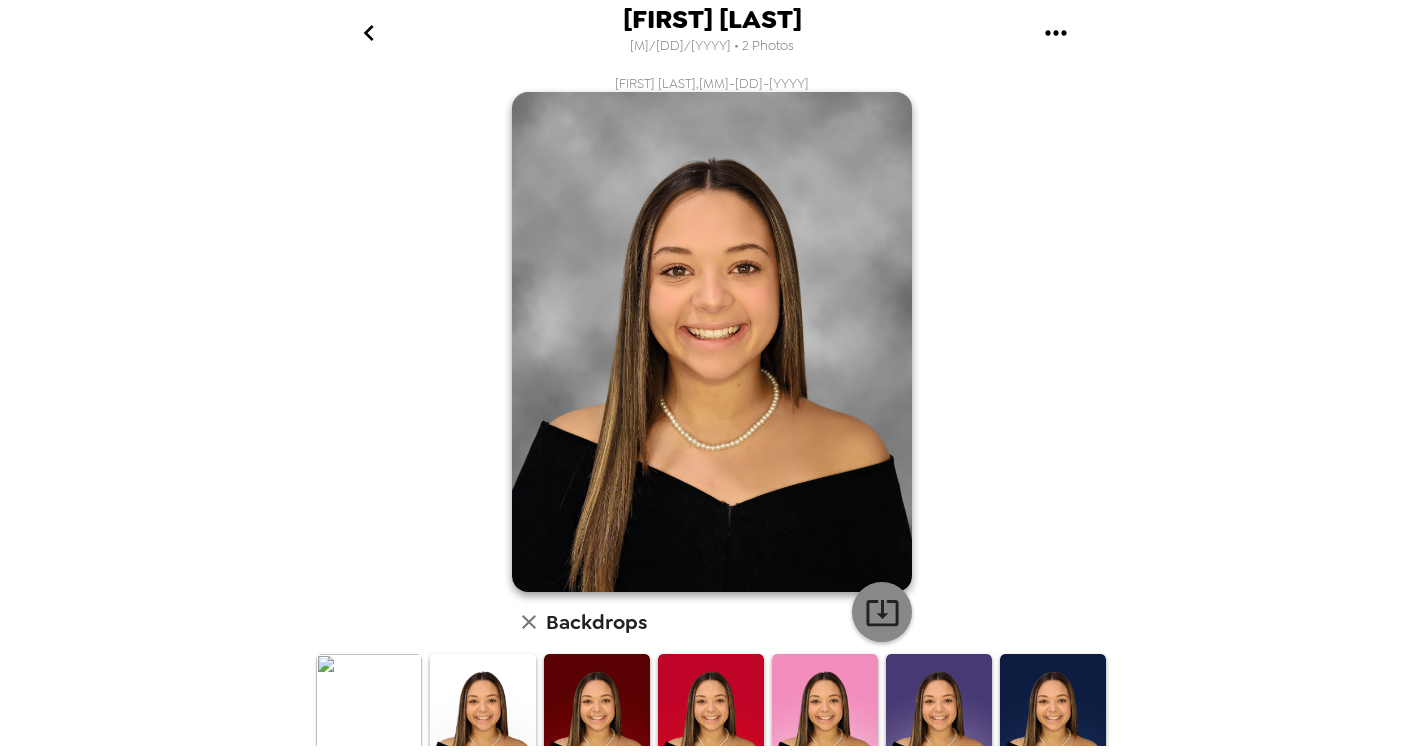 click 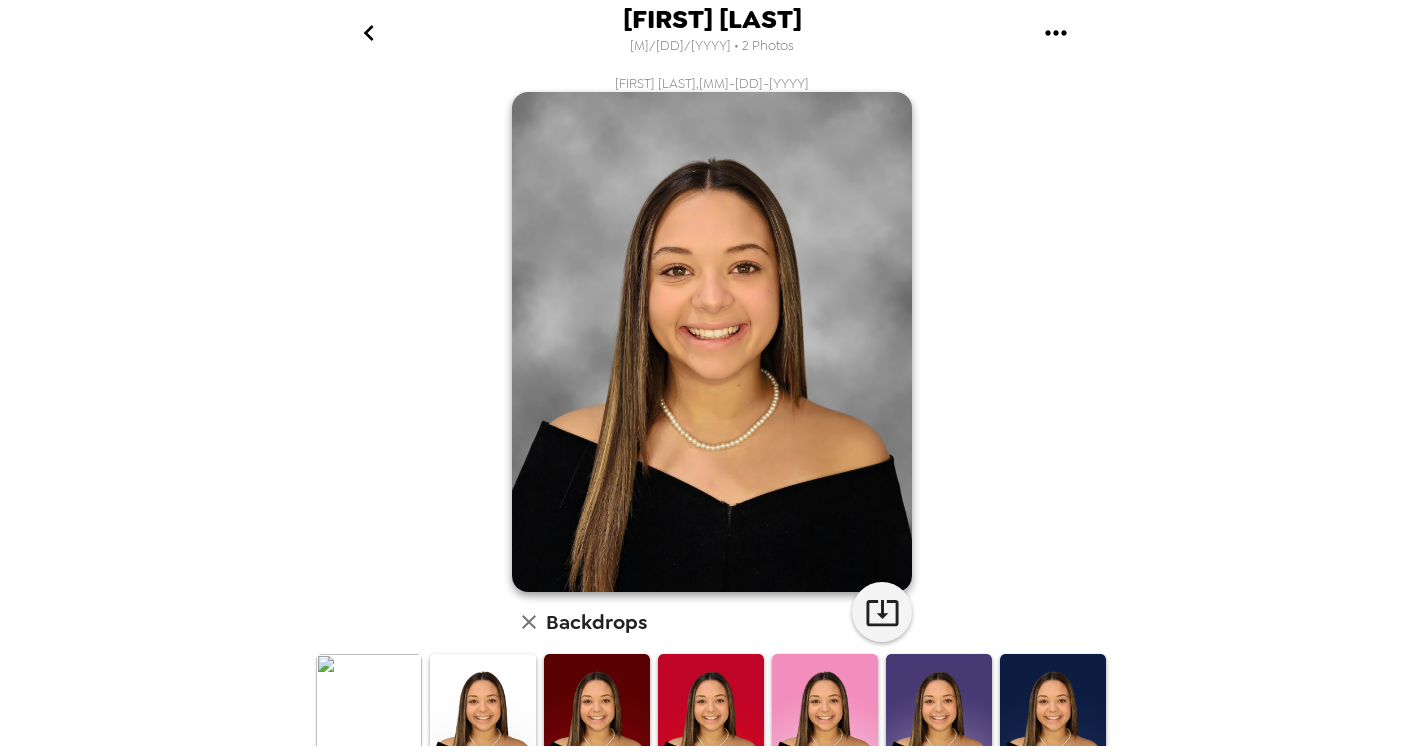 click on "Isabella  Sharkey 7/31/2025 • 2 Photos Isabella Sharkey ,  02-24-2023 Backdrops" at bounding box center (712, 378) 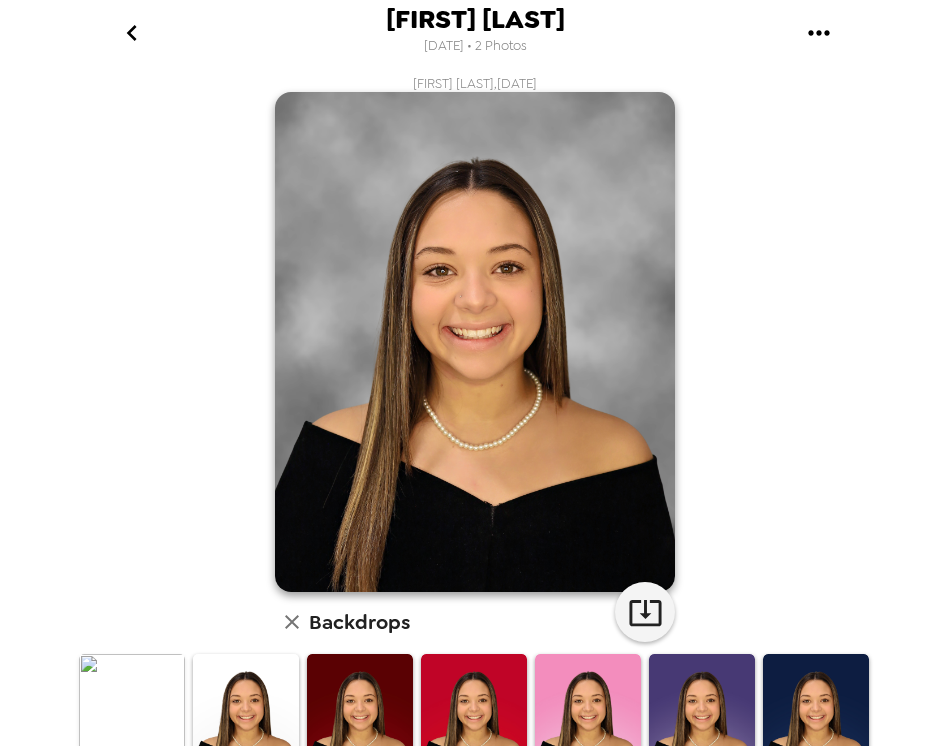 scroll, scrollTop: 0, scrollLeft: 0, axis: both 